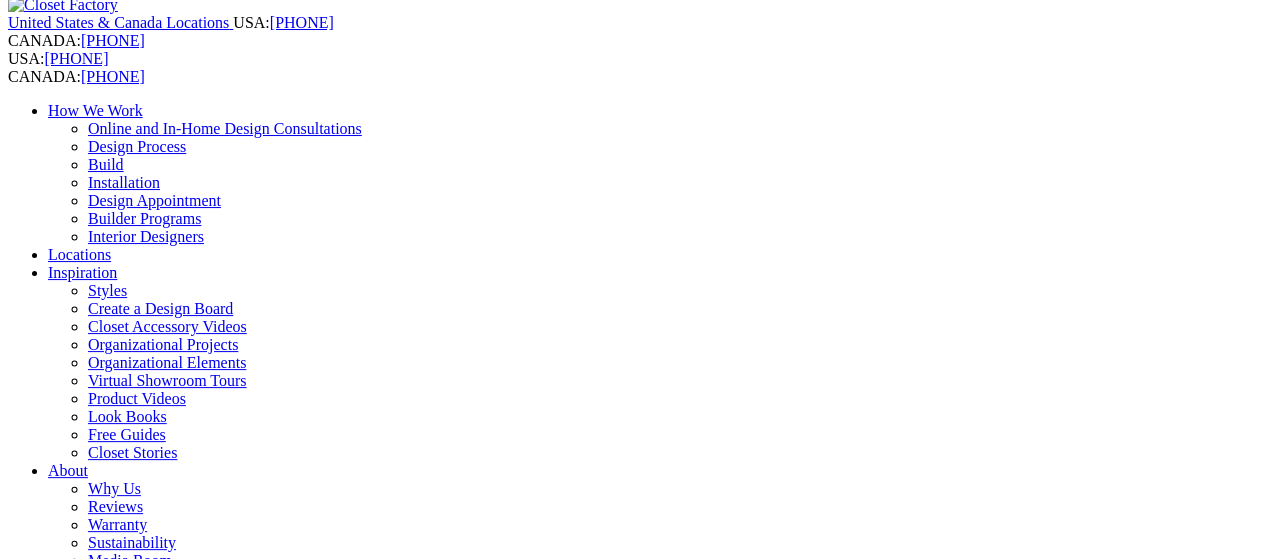 scroll, scrollTop: 160, scrollLeft: 0, axis: vertical 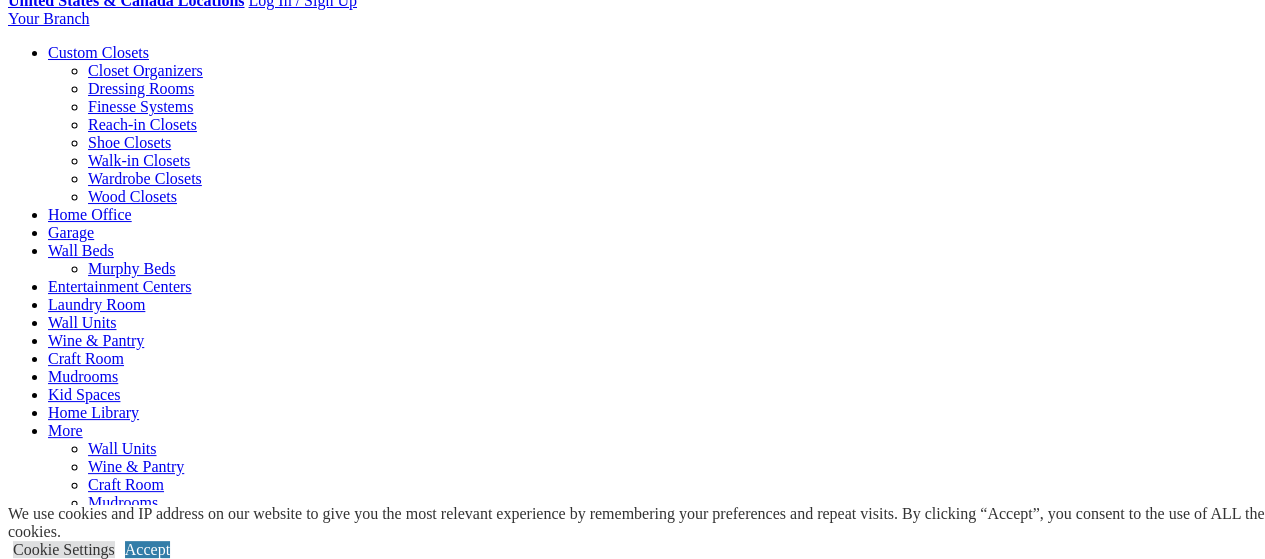 click on "**********" at bounding box center [632, 17637] 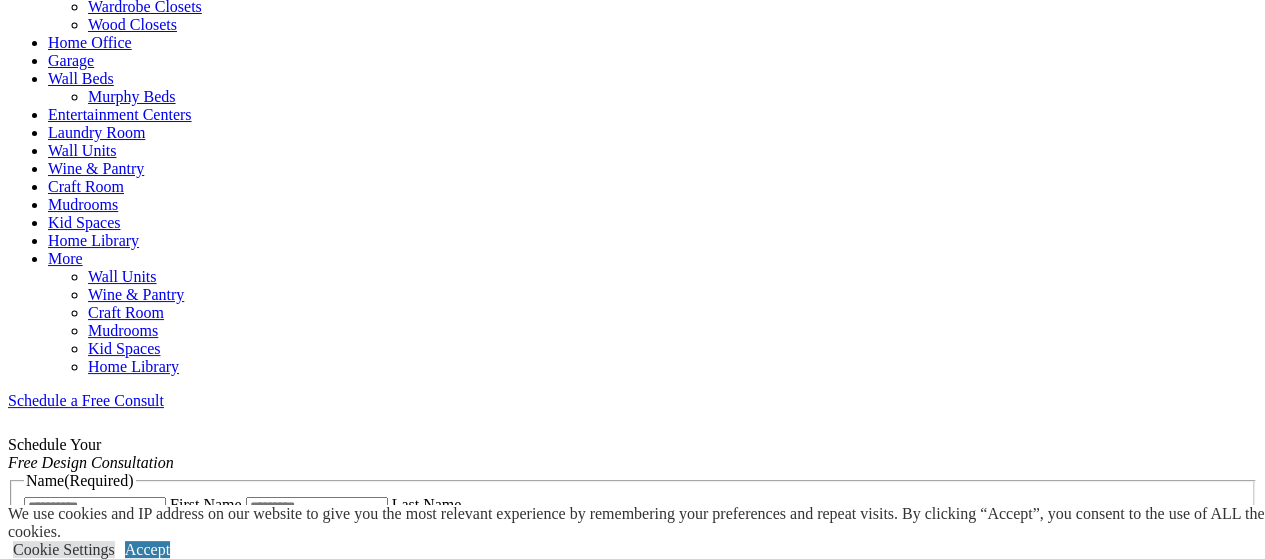 scroll, scrollTop: 1139, scrollLeft: 0, axis: vertical 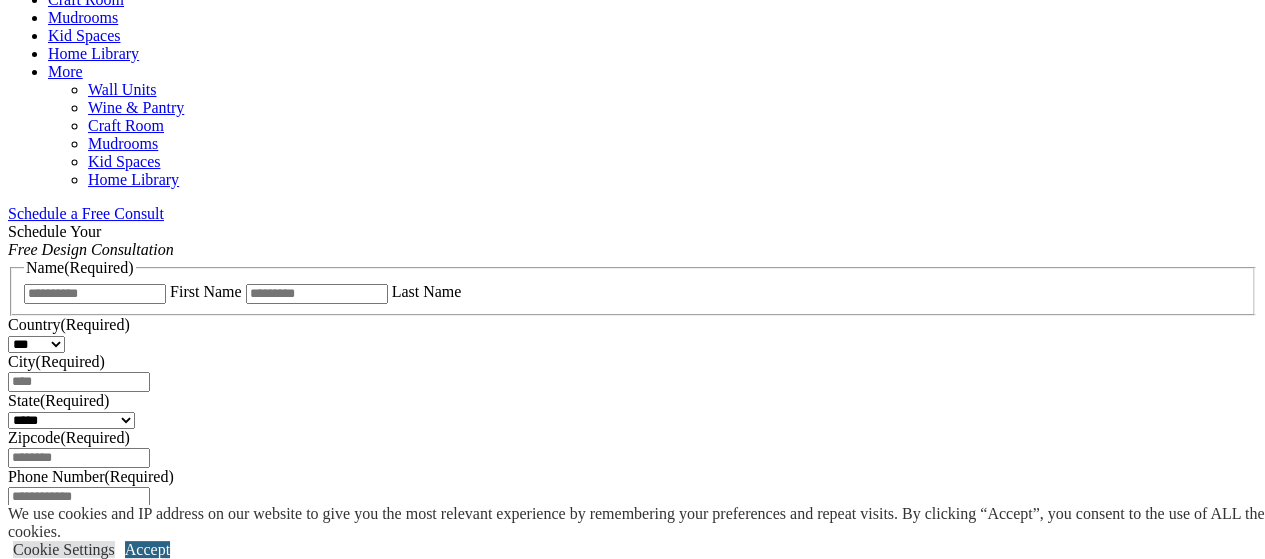 click on "Accept" at bounding box center (147, 549) 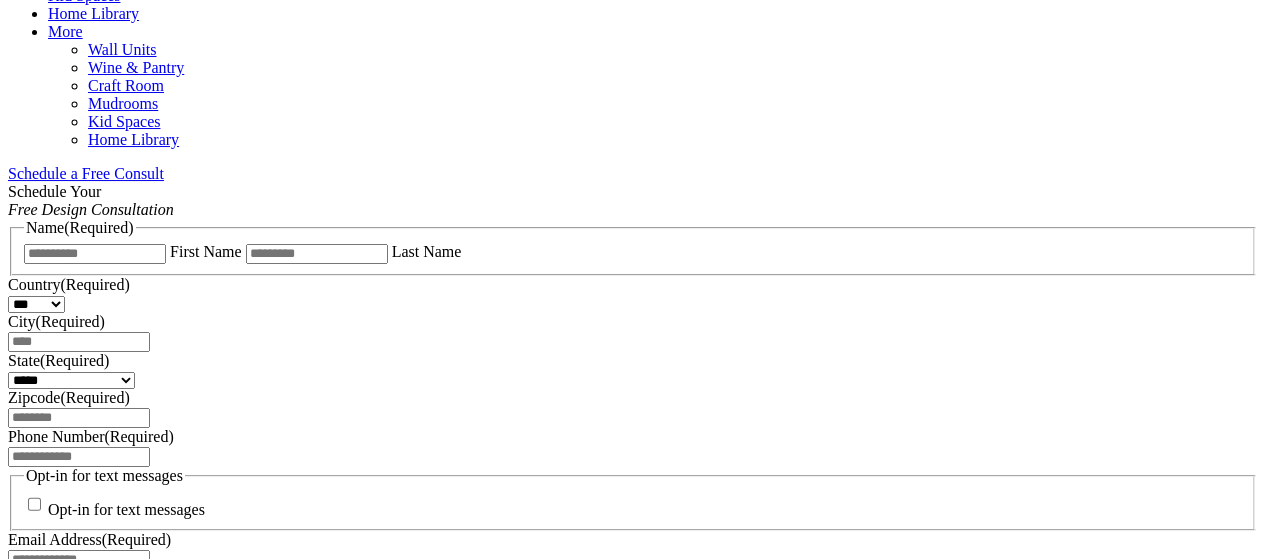 scroll, scrollTop: 1192, scrollLeft: 0, axis: vertical 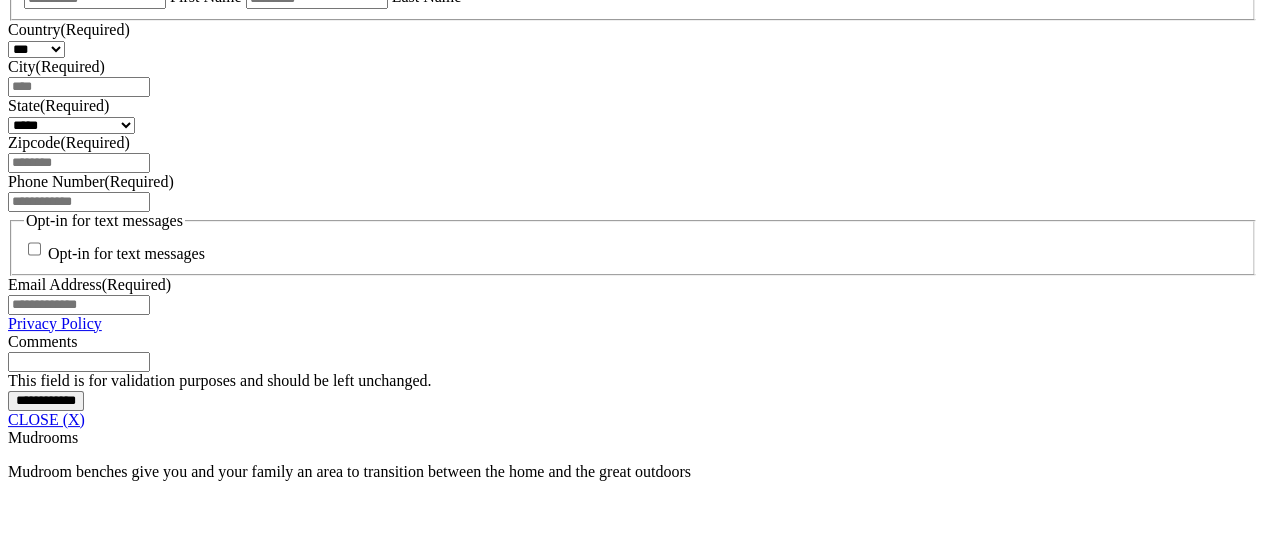 click on "Walk-in Closets" at bounding box center [139, -368] 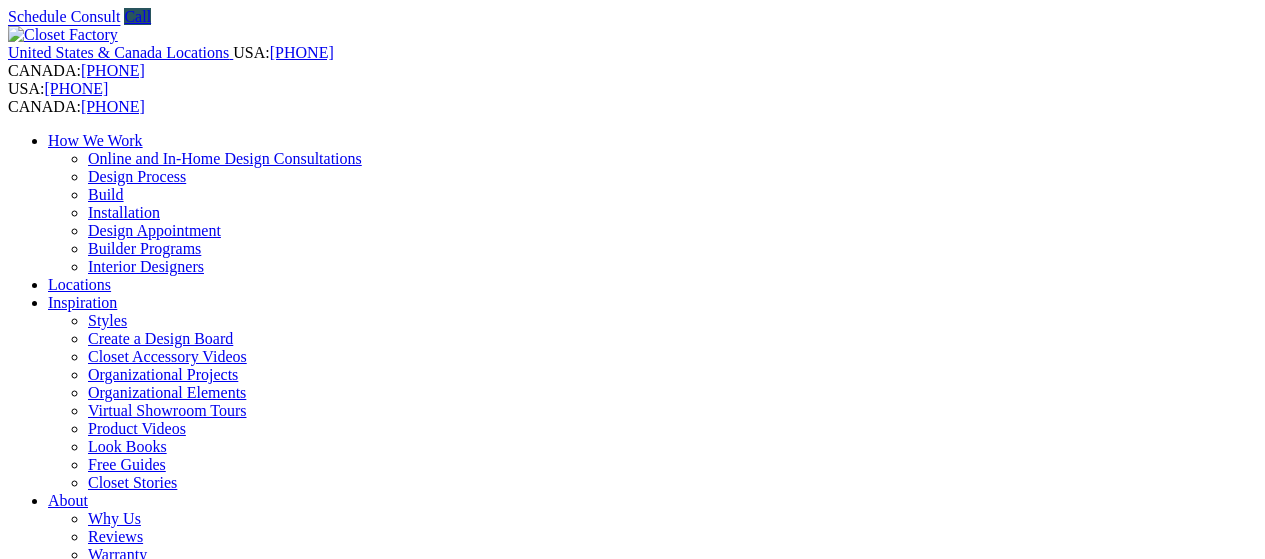 scroll, scrollTop: 0, scrollLeft: 0, axis: both 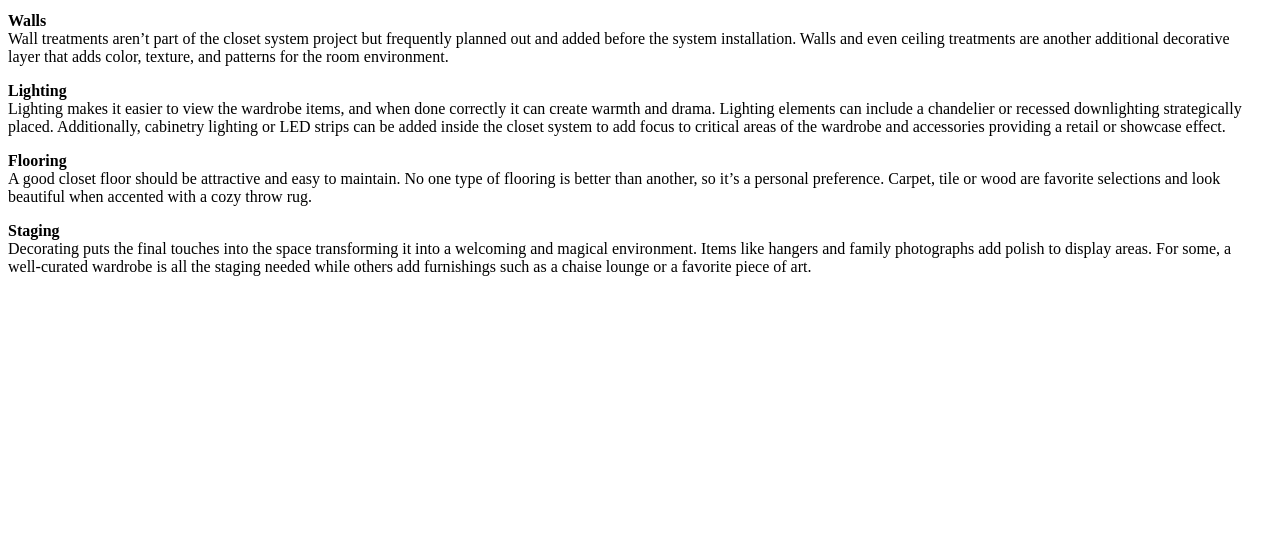 click on "Locations" at bounding box center (79, -3334) 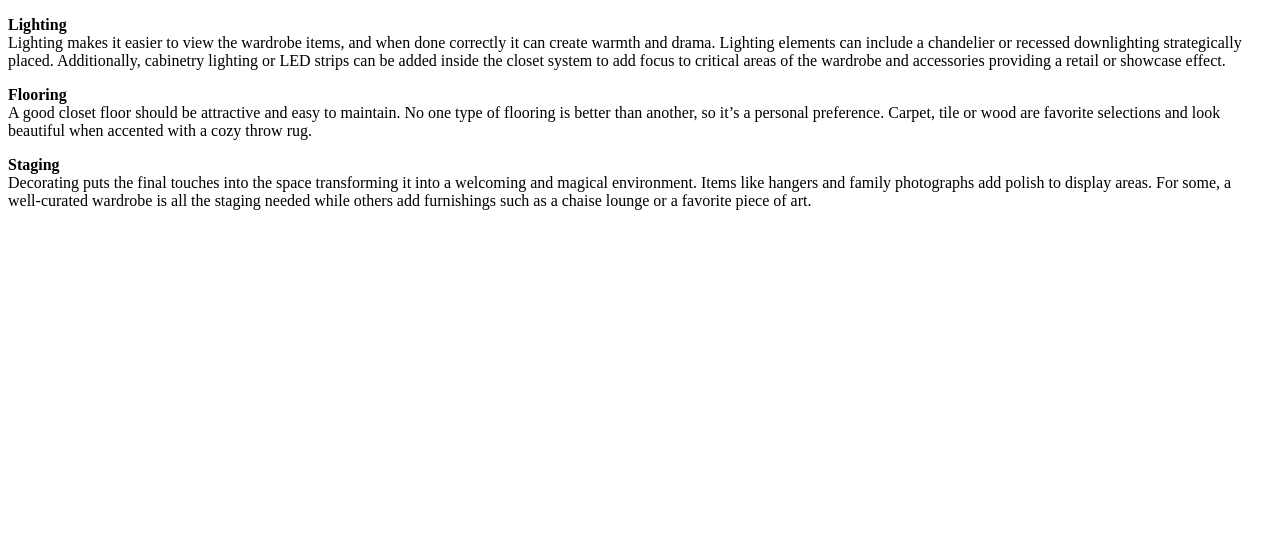 scroll, scrollTop: 3664, scrollLeft: 0, axis: vertical 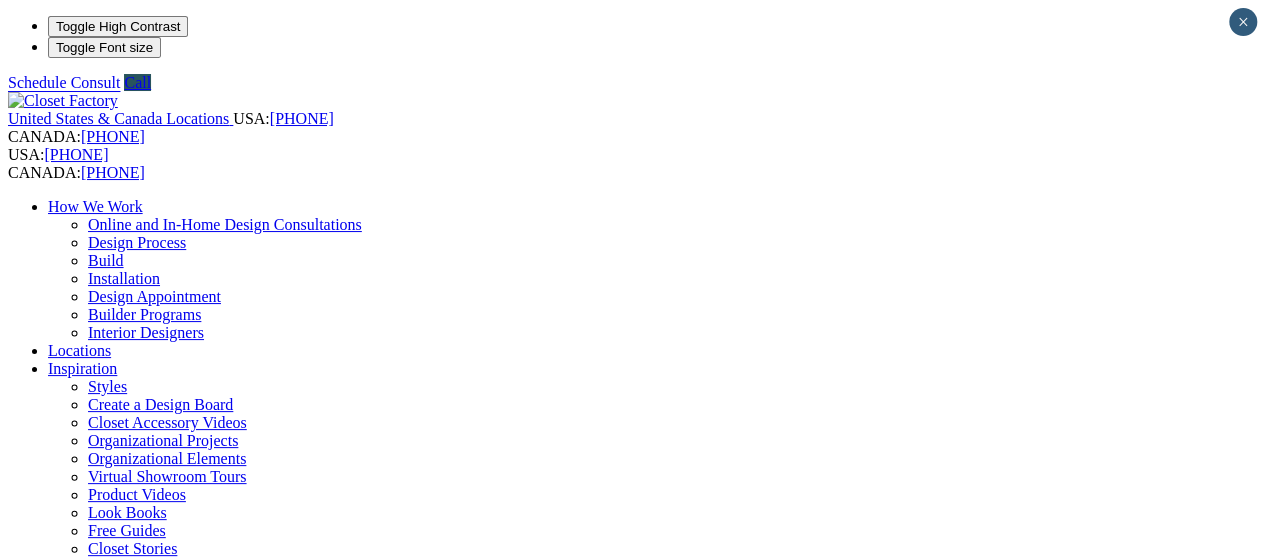 click at bounding box center (79, 1515) 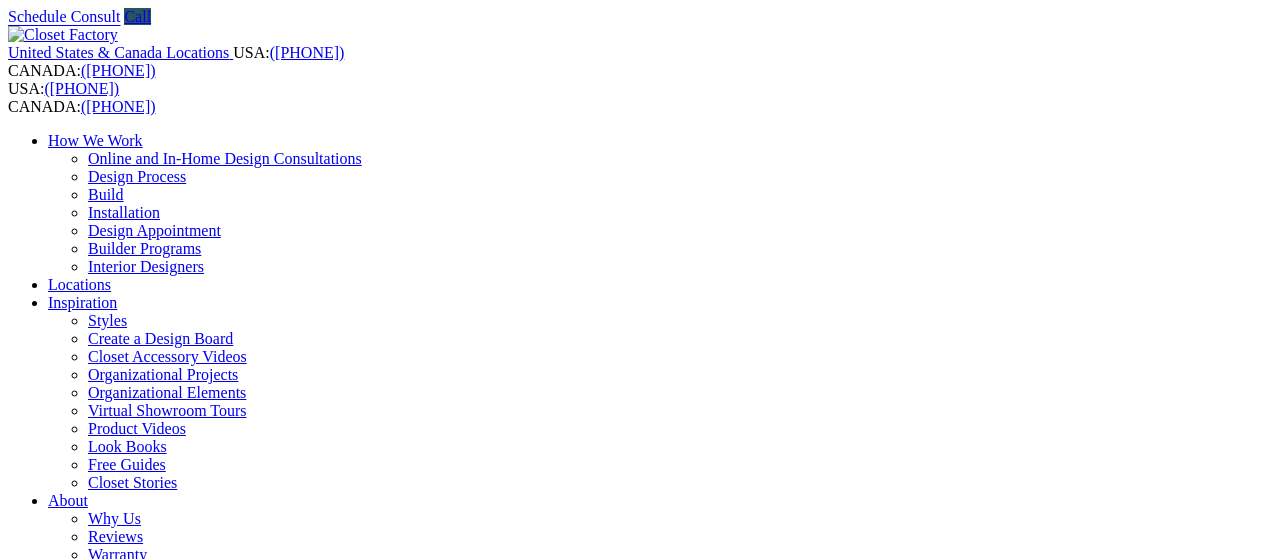 scroll, scrollTop: 0, scrollLeft: 0, axis: both 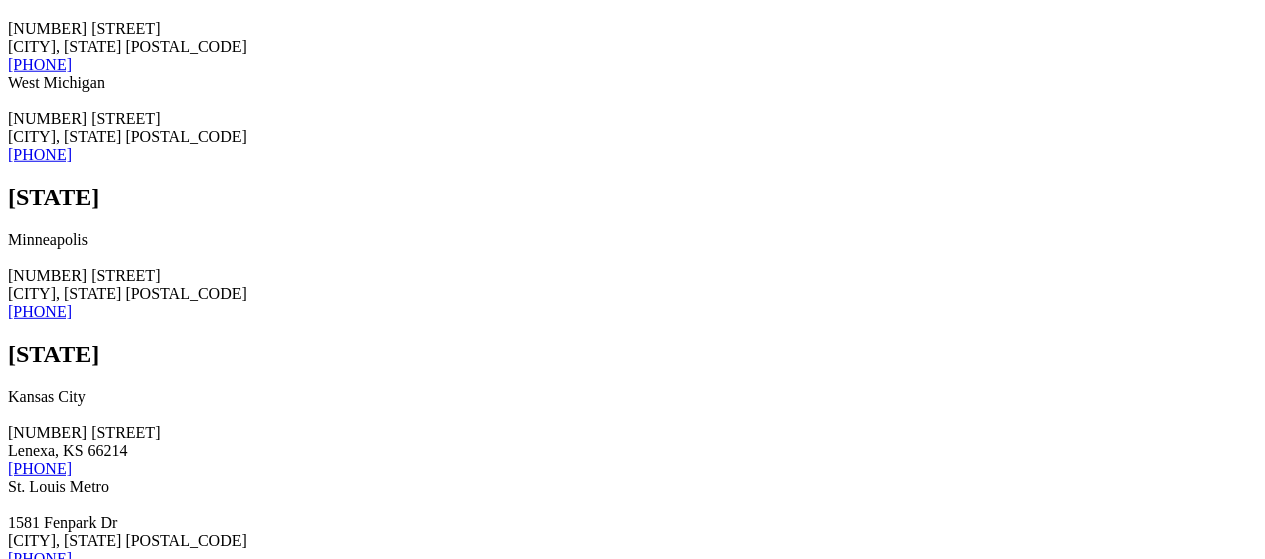 click at bounding box center (95, -1200) 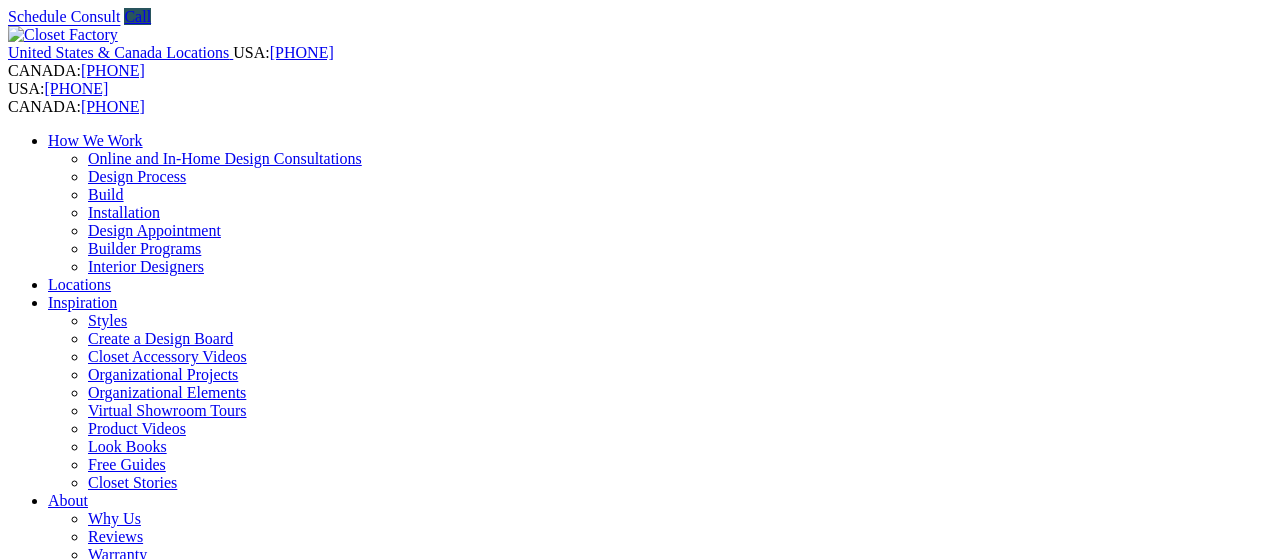 scroll, scrollTop: 0, scrollLeft: 0, axis: both 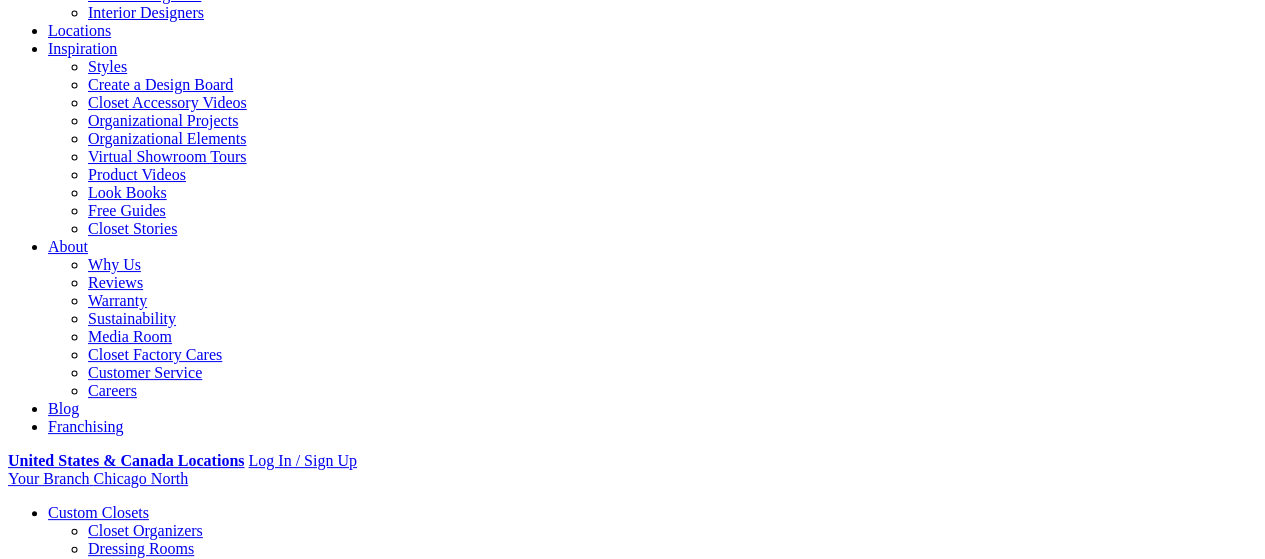 click on "CLOSE (X)" at bounding box center [46, 1533] 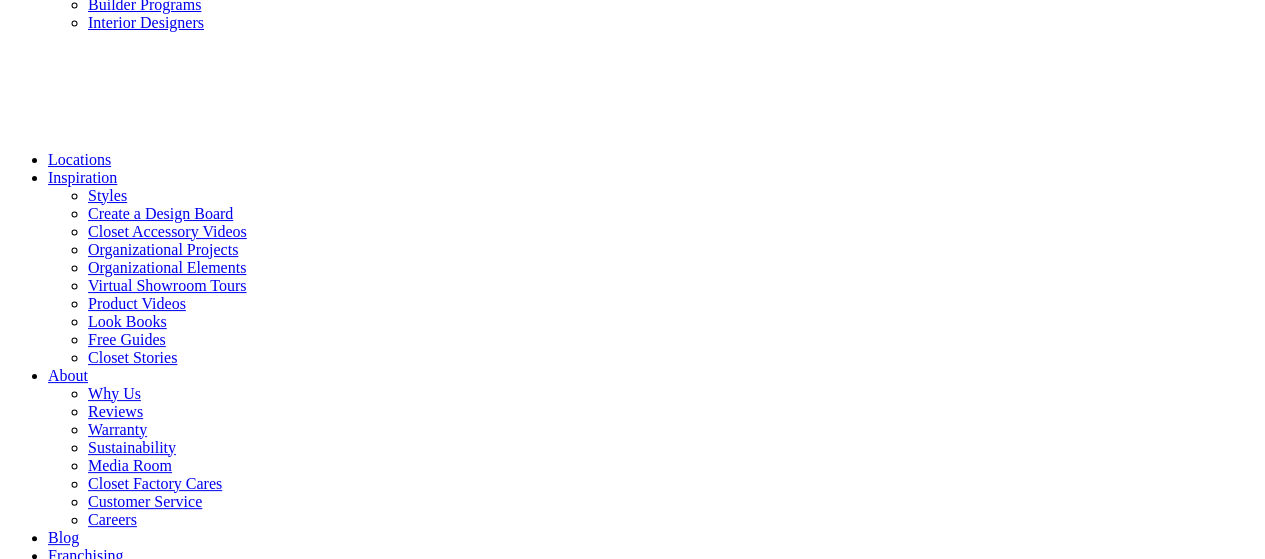 click on "How We Work" at bounding box center (95, -114) 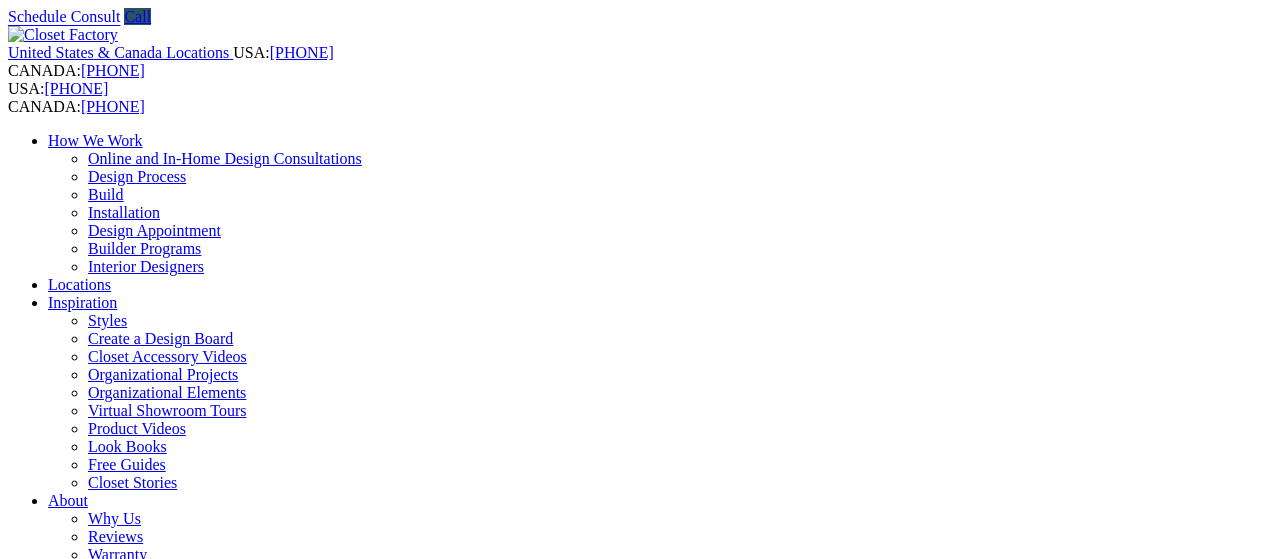 scroll, scrollTop: 0, scrollLeft: 0, axis: both 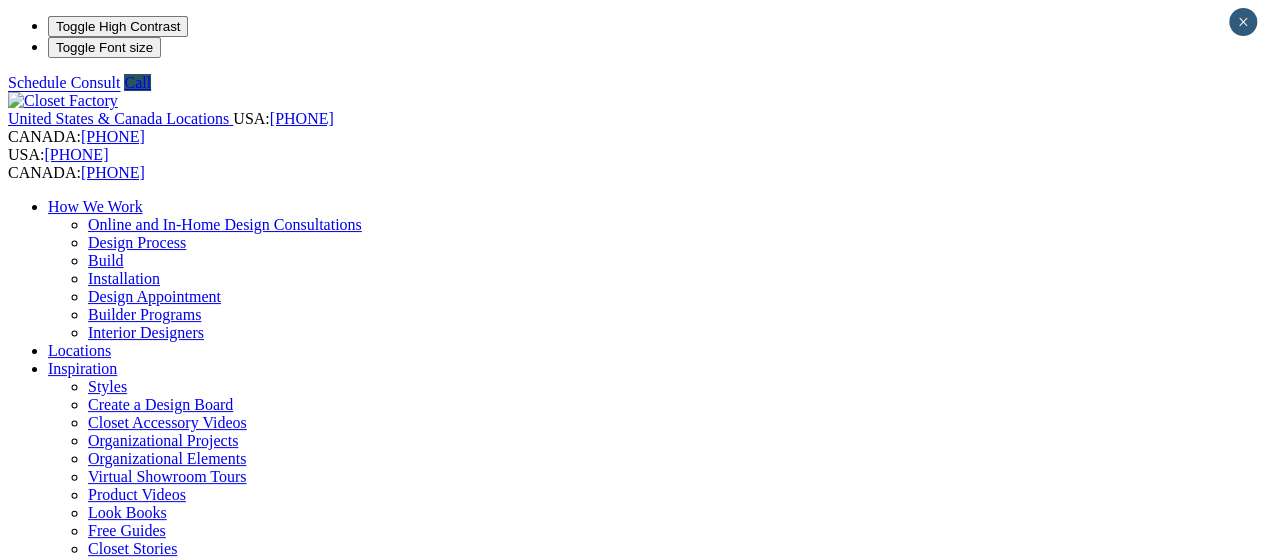 click on "Installation" at bounding box center [124, 278] 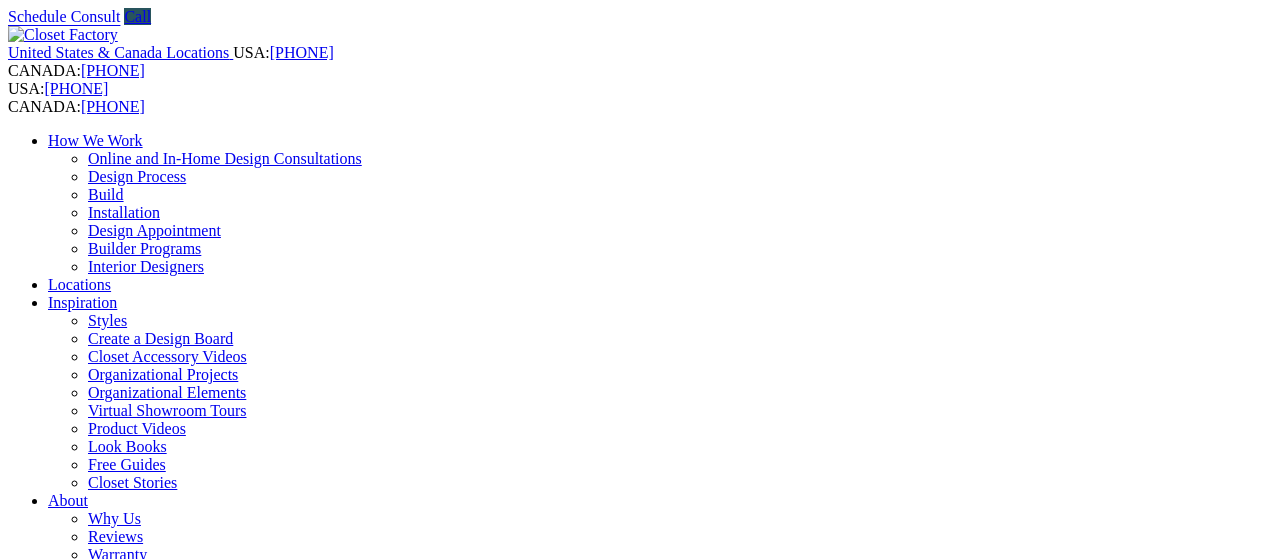 scroll, scrollTop: 0, scrollLeft: 0, axis: both 